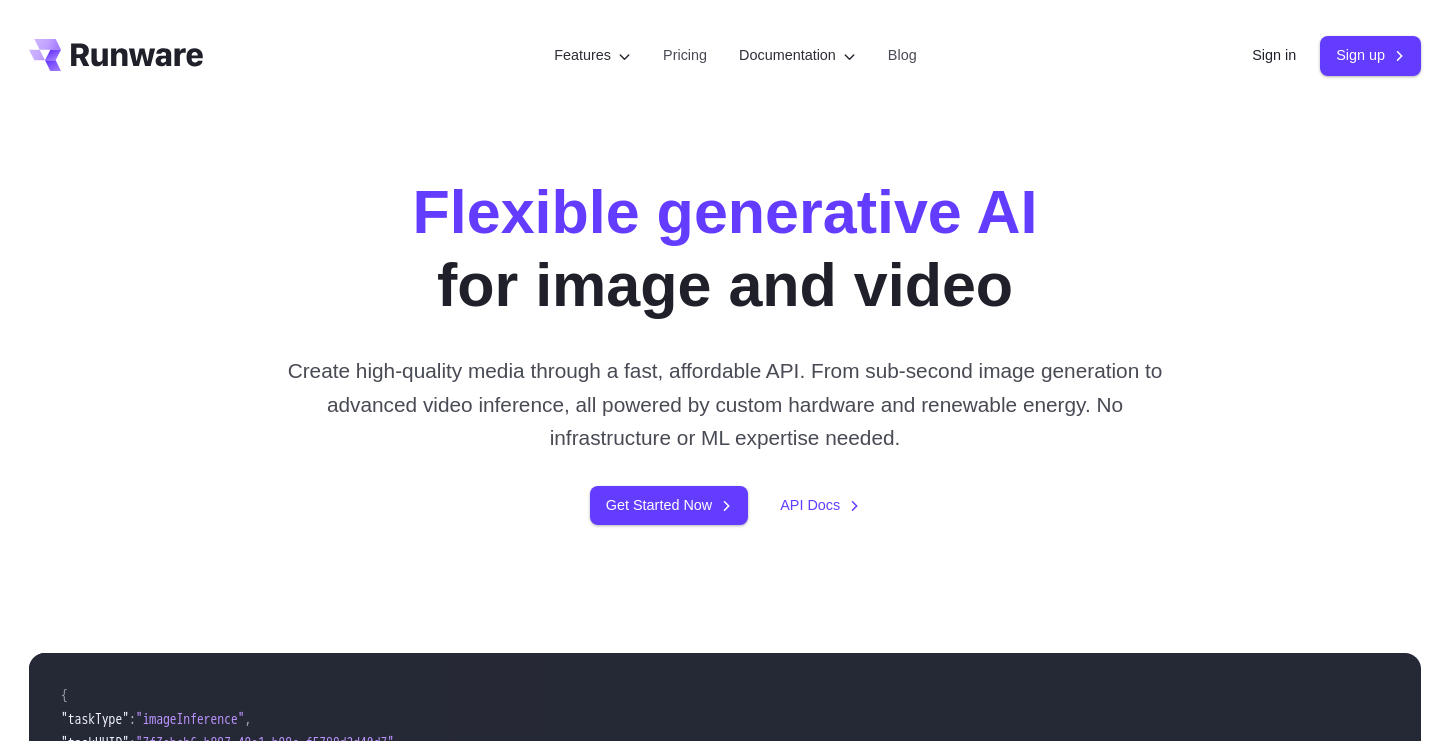 scroll, scrollTop: 0, scrollLeft: 0, axis: both 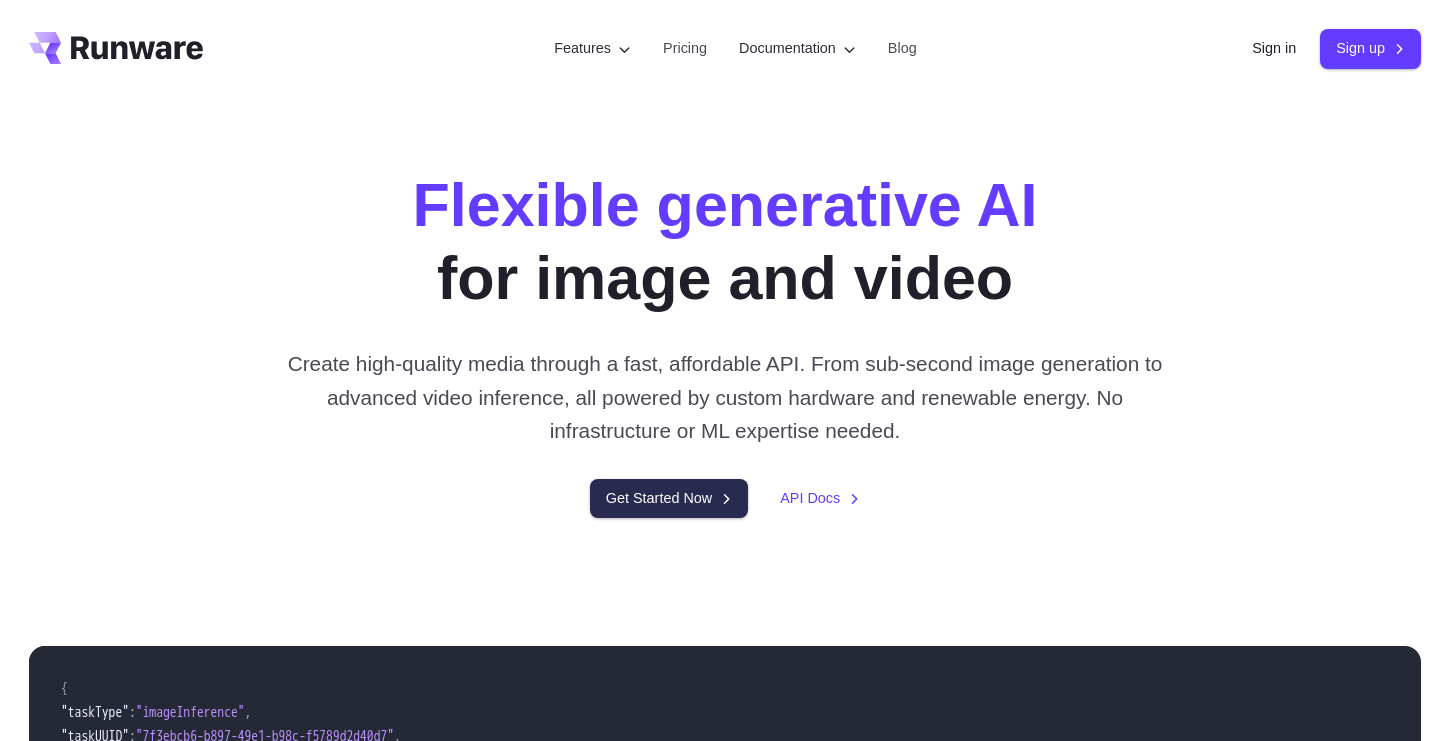 click on "Get Started Now" at bounding box center (669, 498) 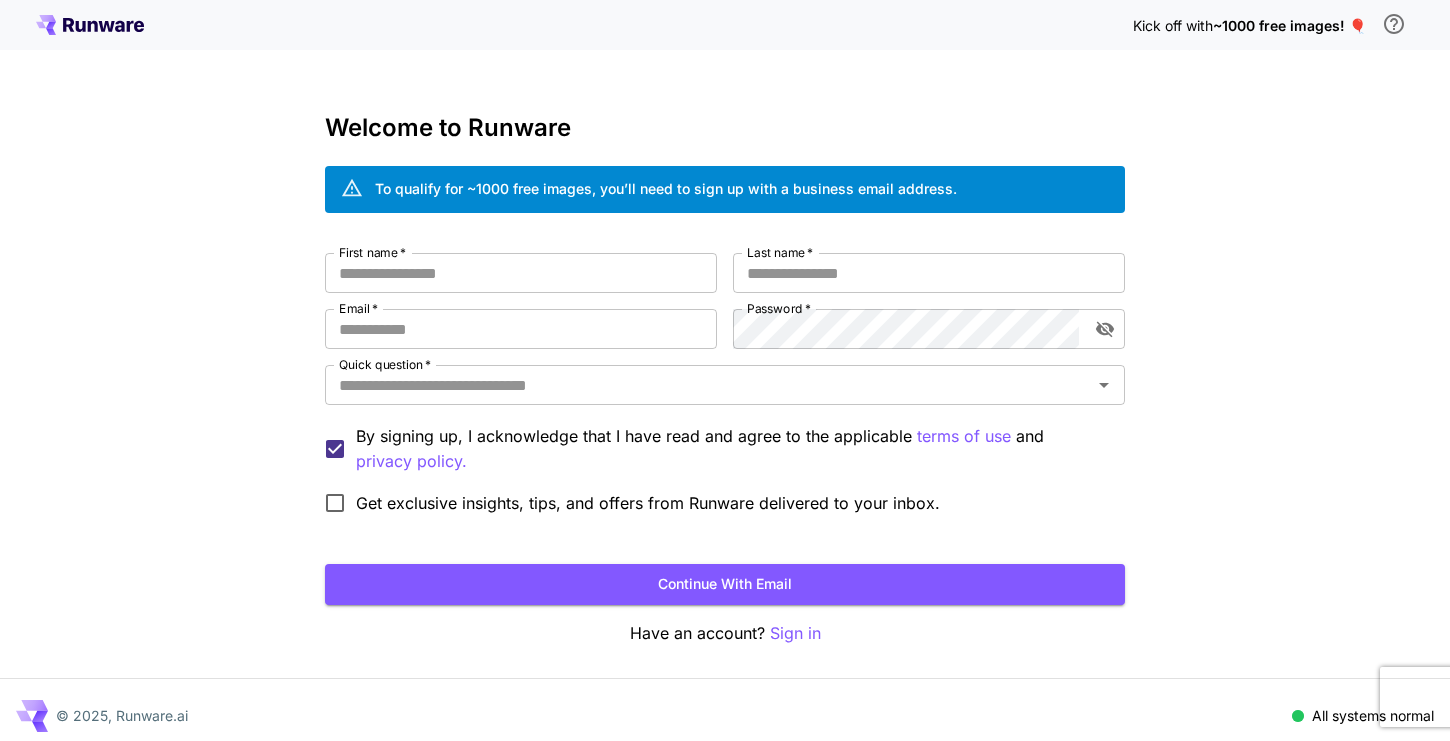 scroll, scrollTop: 0, scrollLeft: 0, axis: both 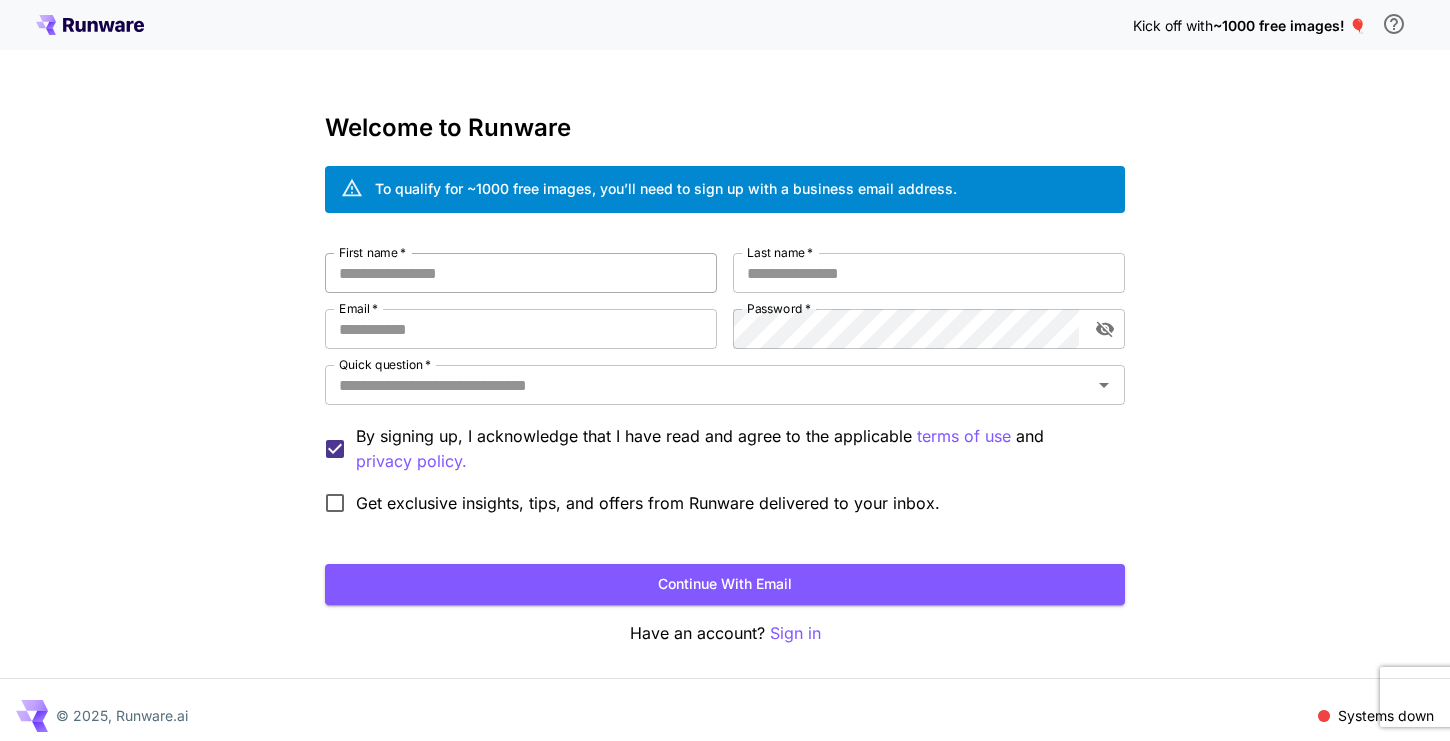 click on "First name   *" at bounding box center (521, 273) 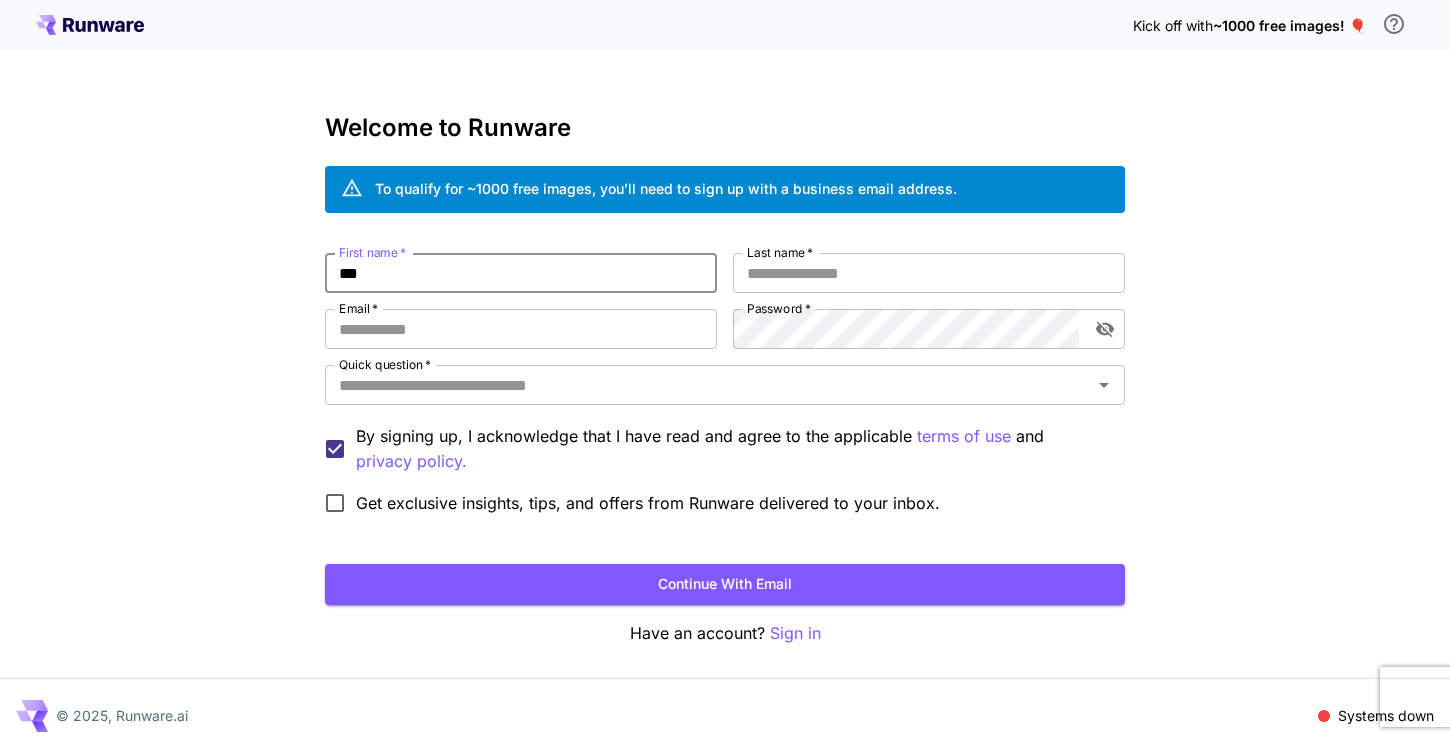 type on "***" 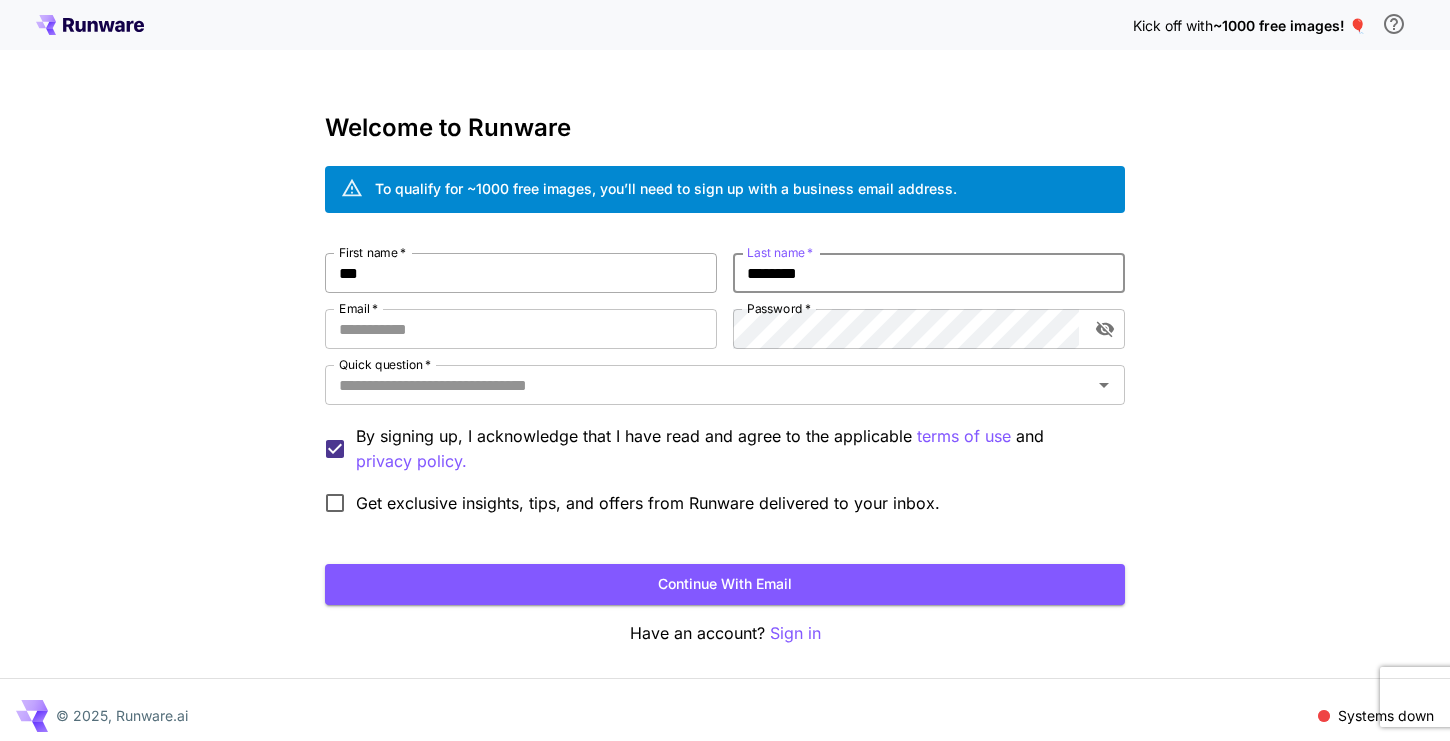 type on "********" 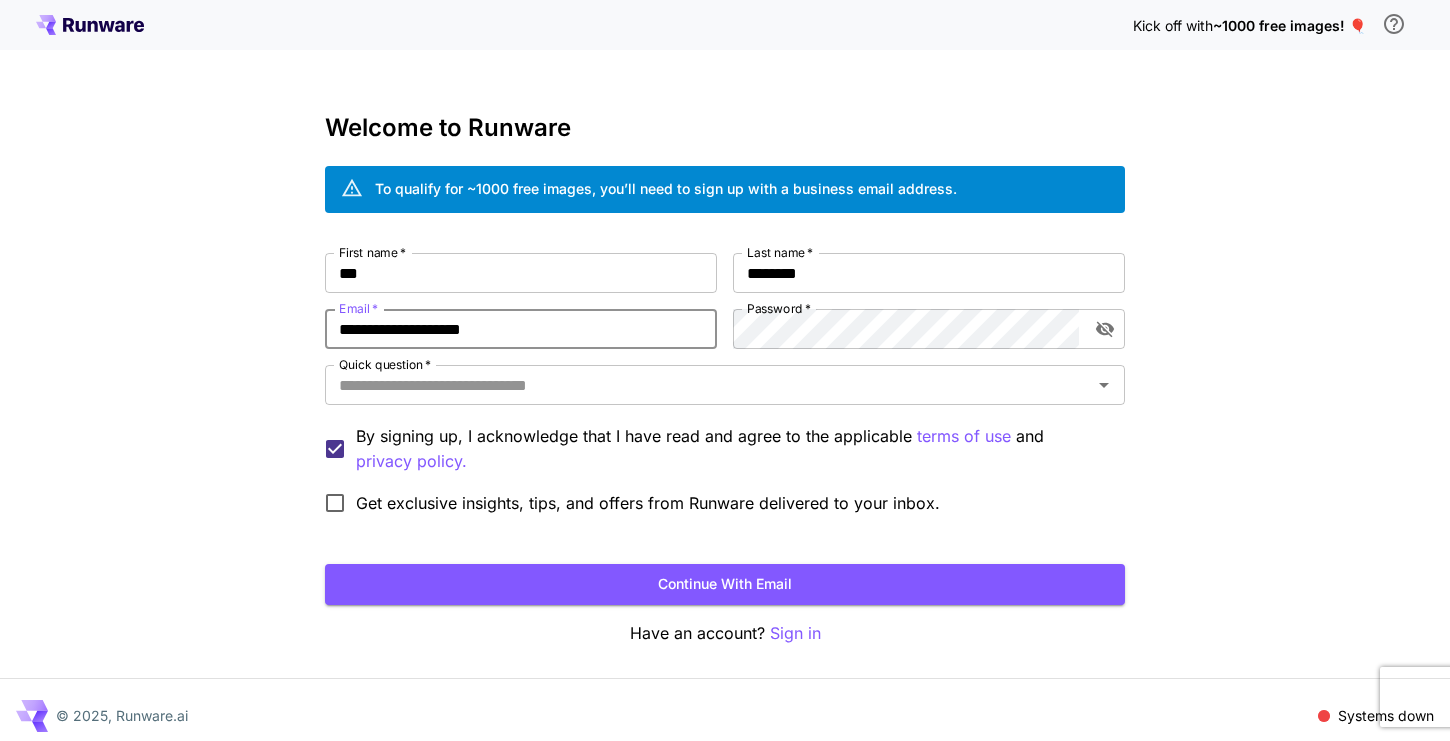 type on "**********" 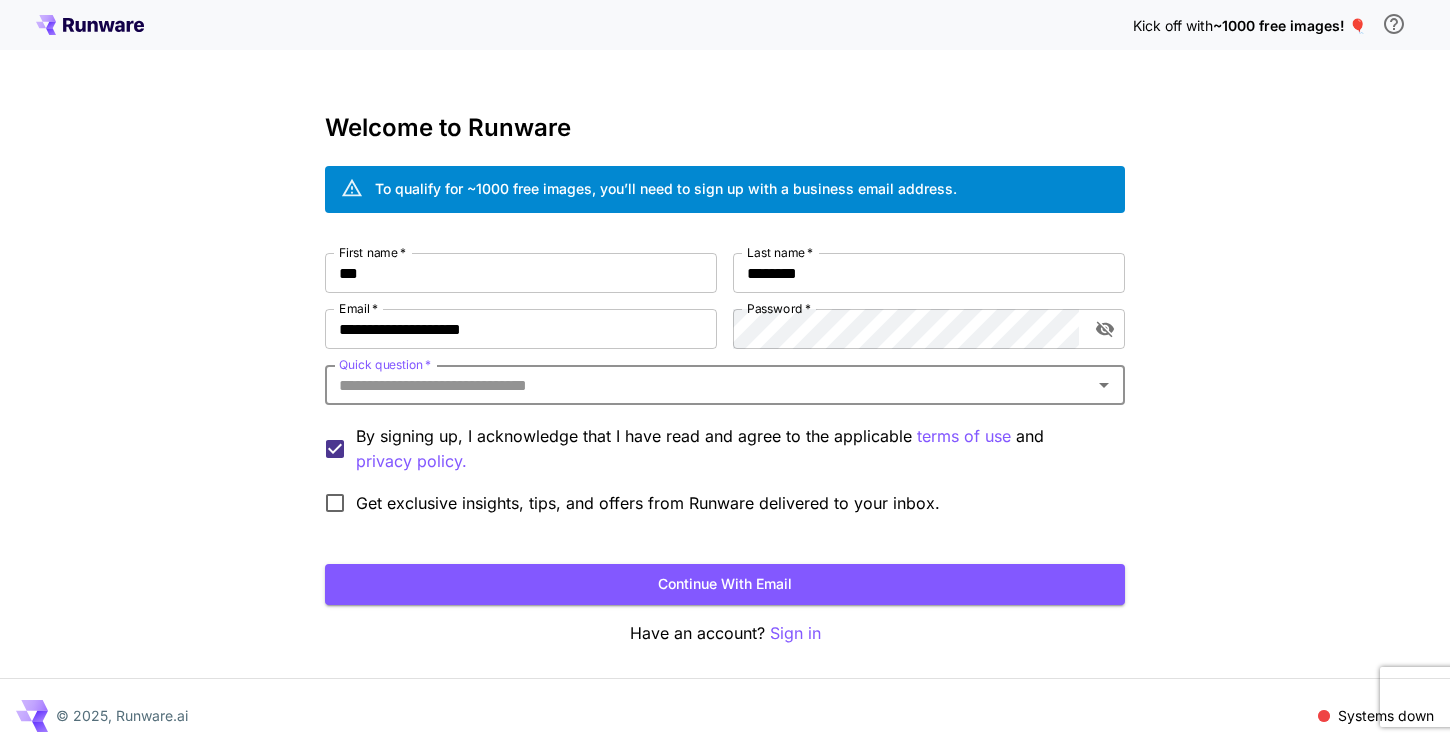 click on "Quick question   *" at bounding box center (708, 385) 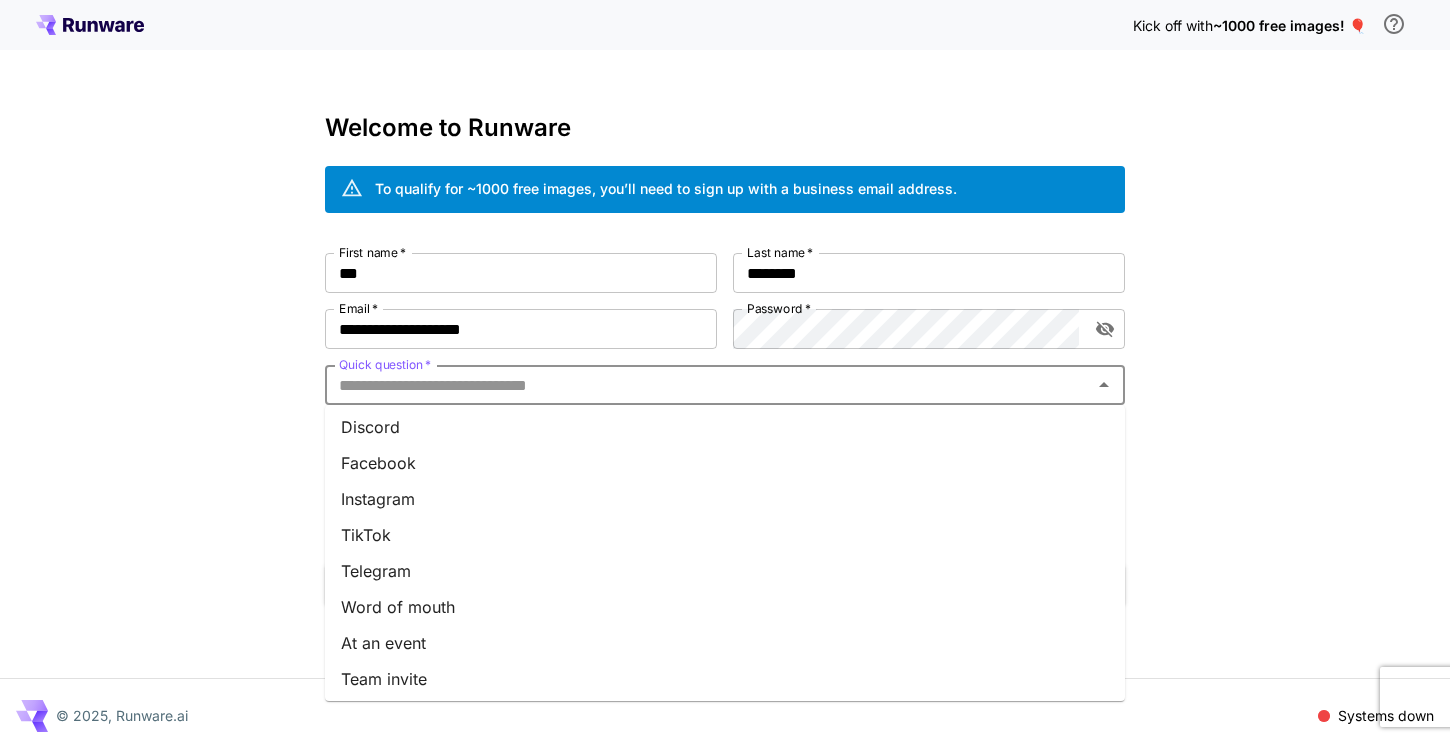 scroll, scrollTop: 259, scrollLeft: 0, axis: vertical 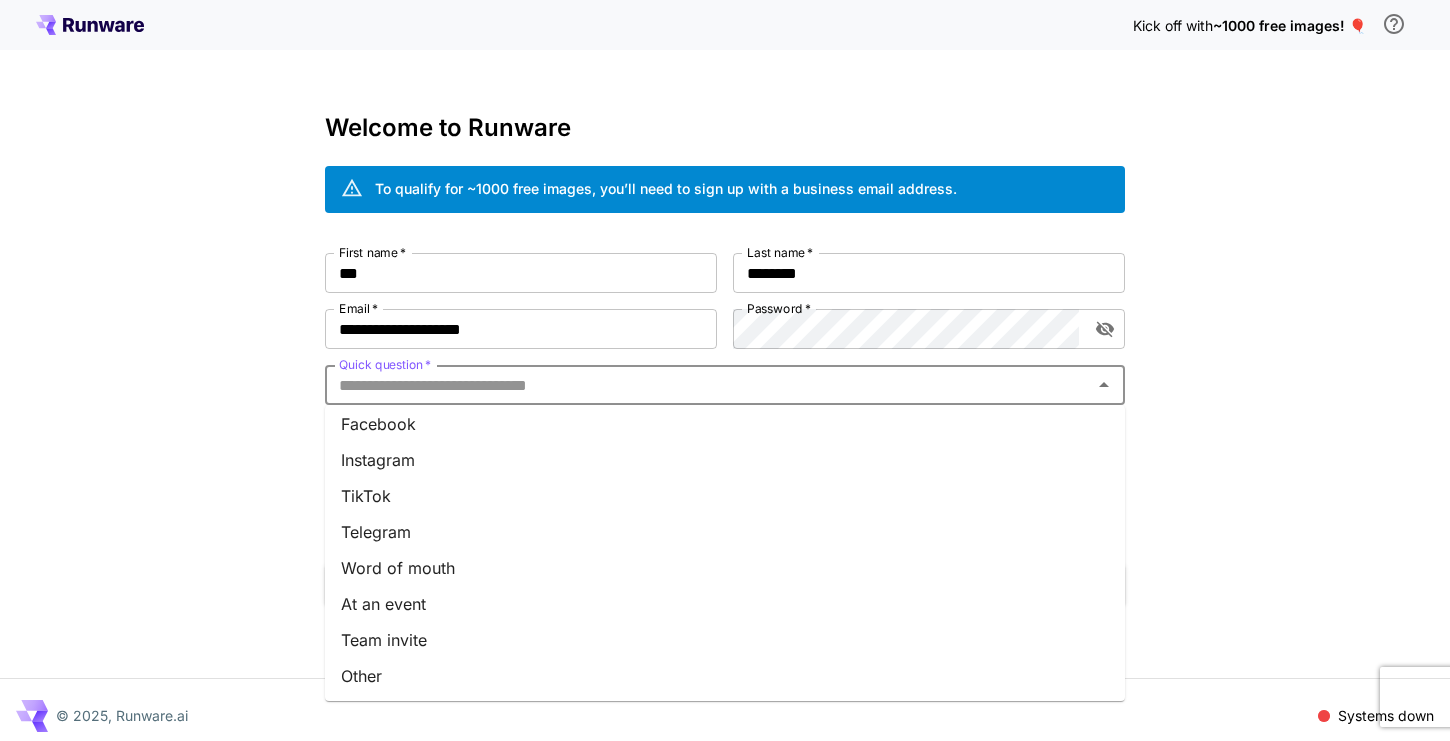 click on "Word of mouth" at bounding box center (725, 568) 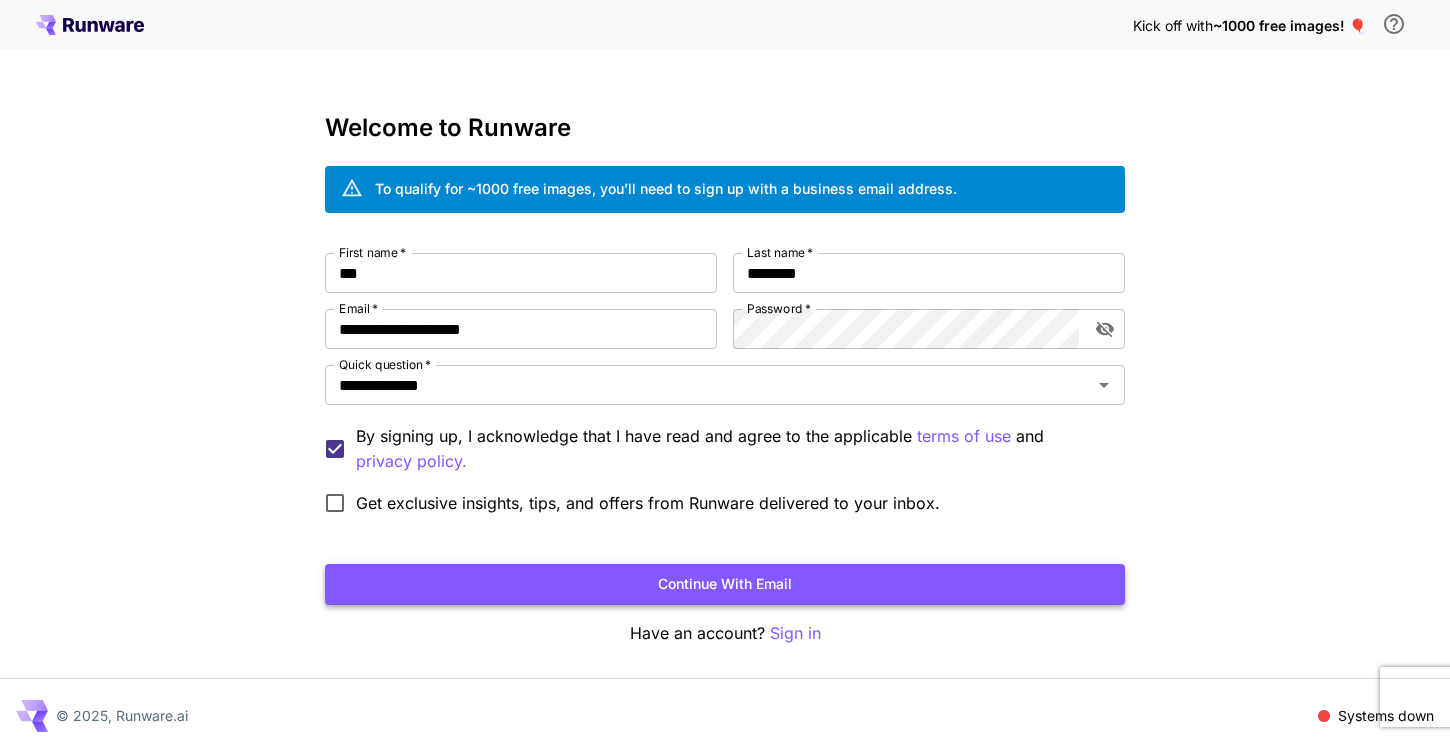 click on "Continue with email" at bounding box center [725, 584] 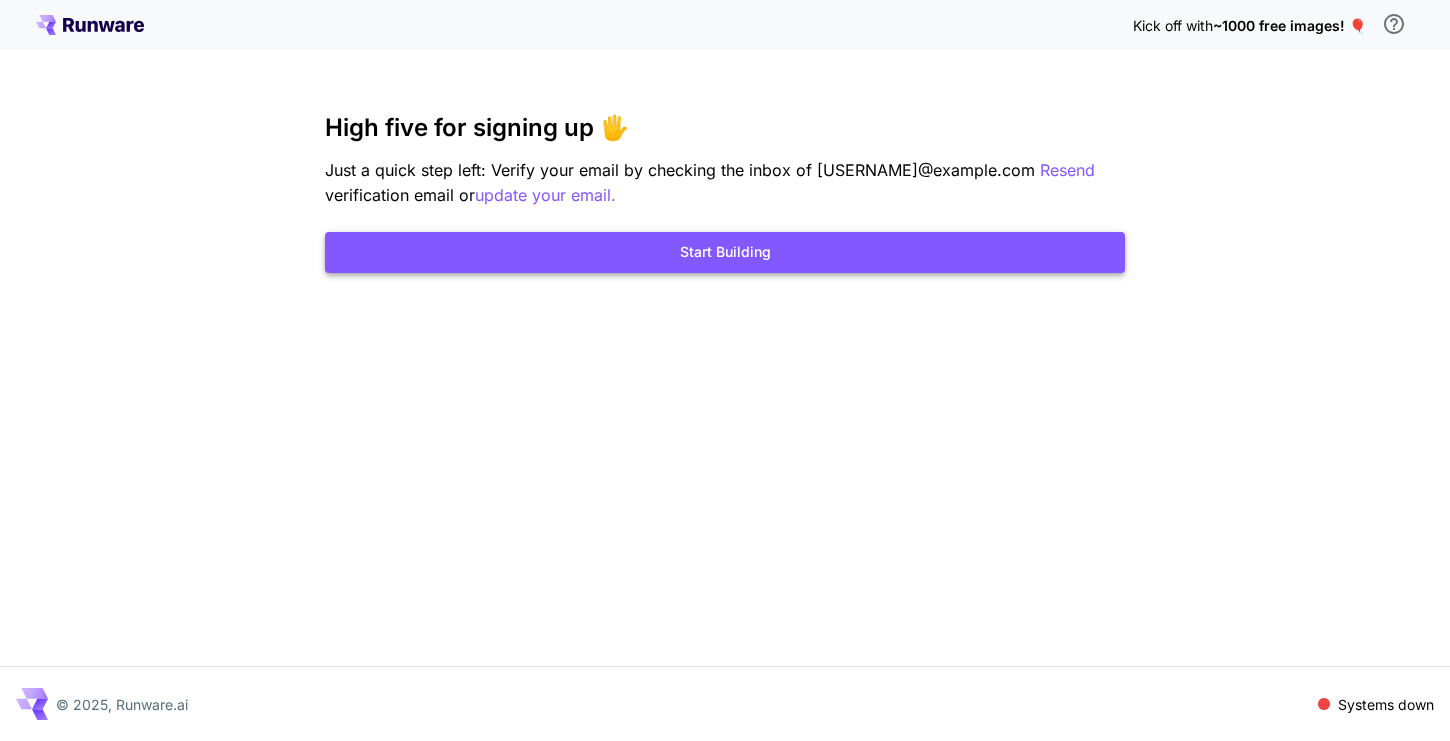 click on "Start Building" at bounding box center (725, 252) 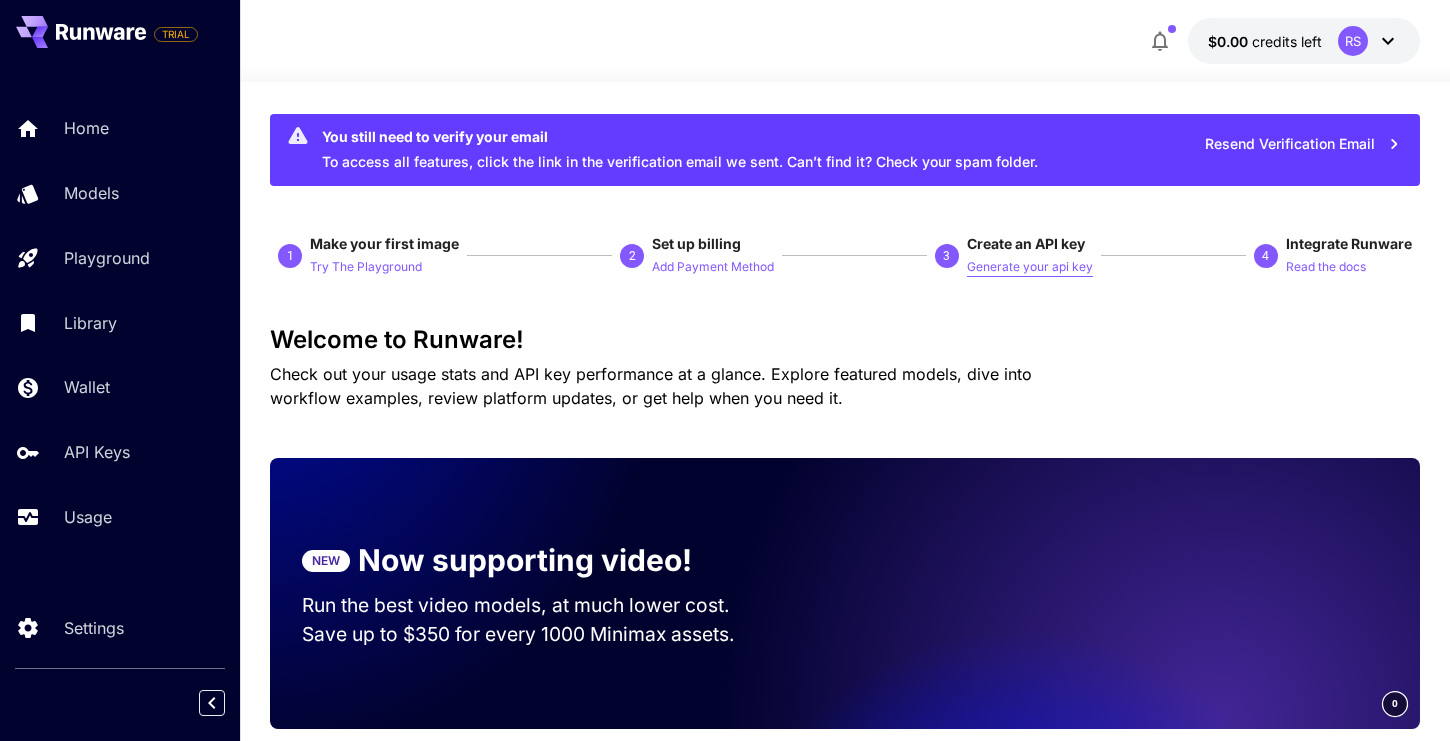 scroll, scrollTop: 11, scrollLeft: 0, axis: vertical 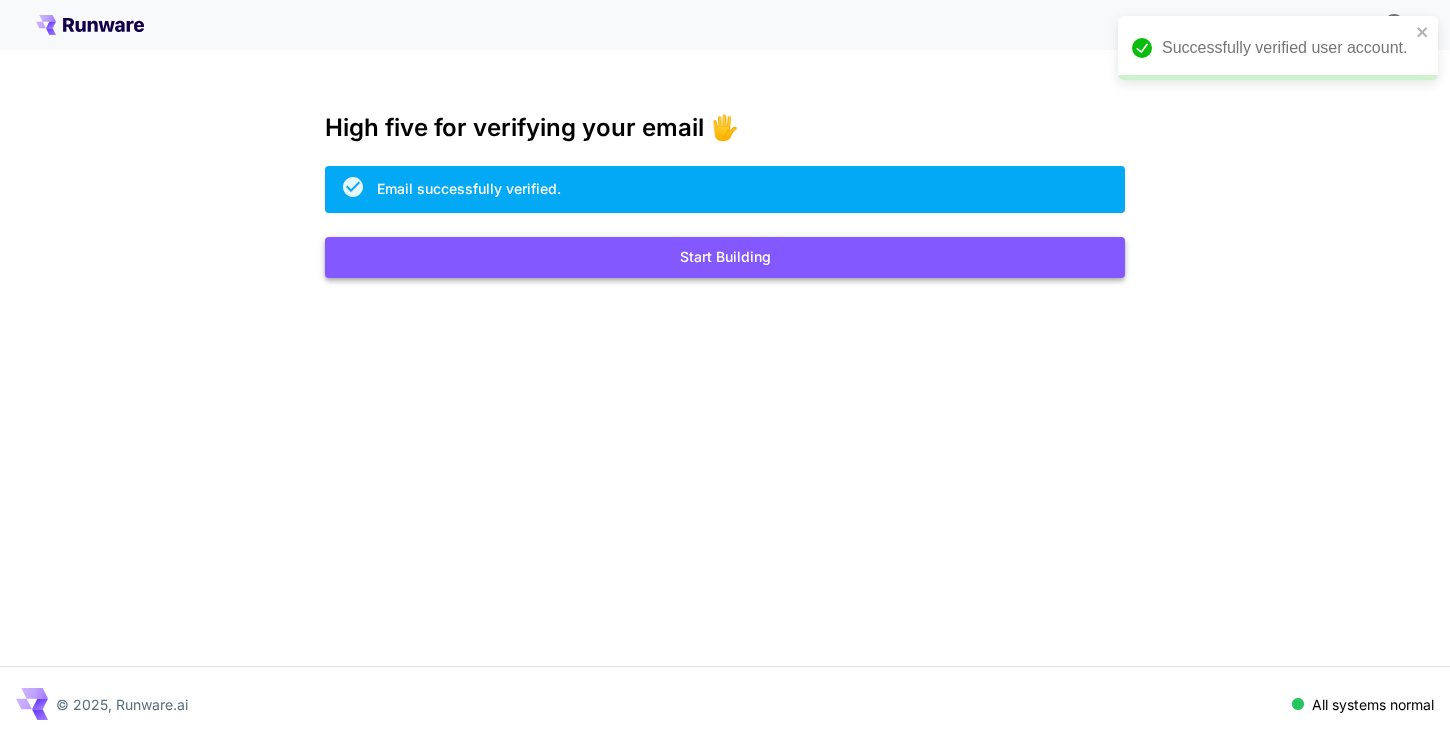 click on "Start Building" at bounding box center (725, 257) 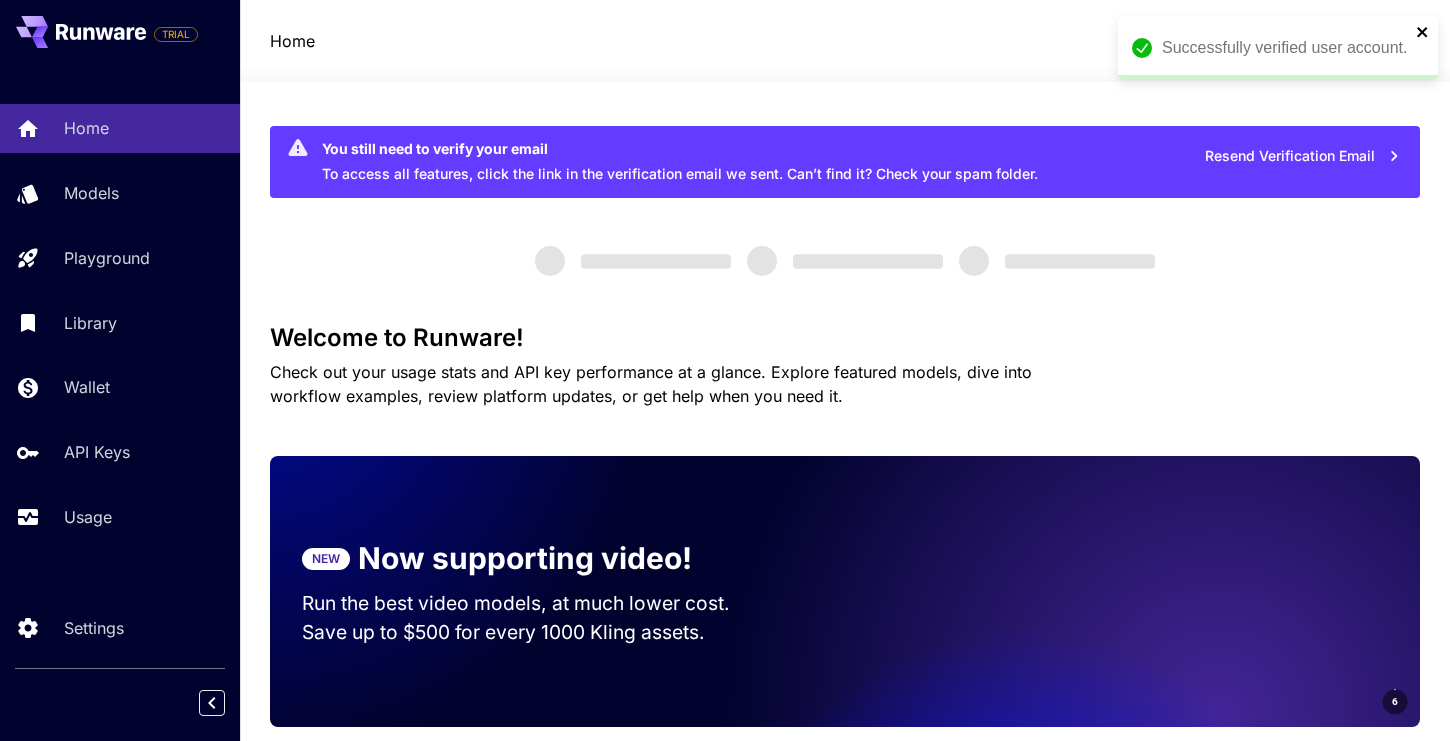 click 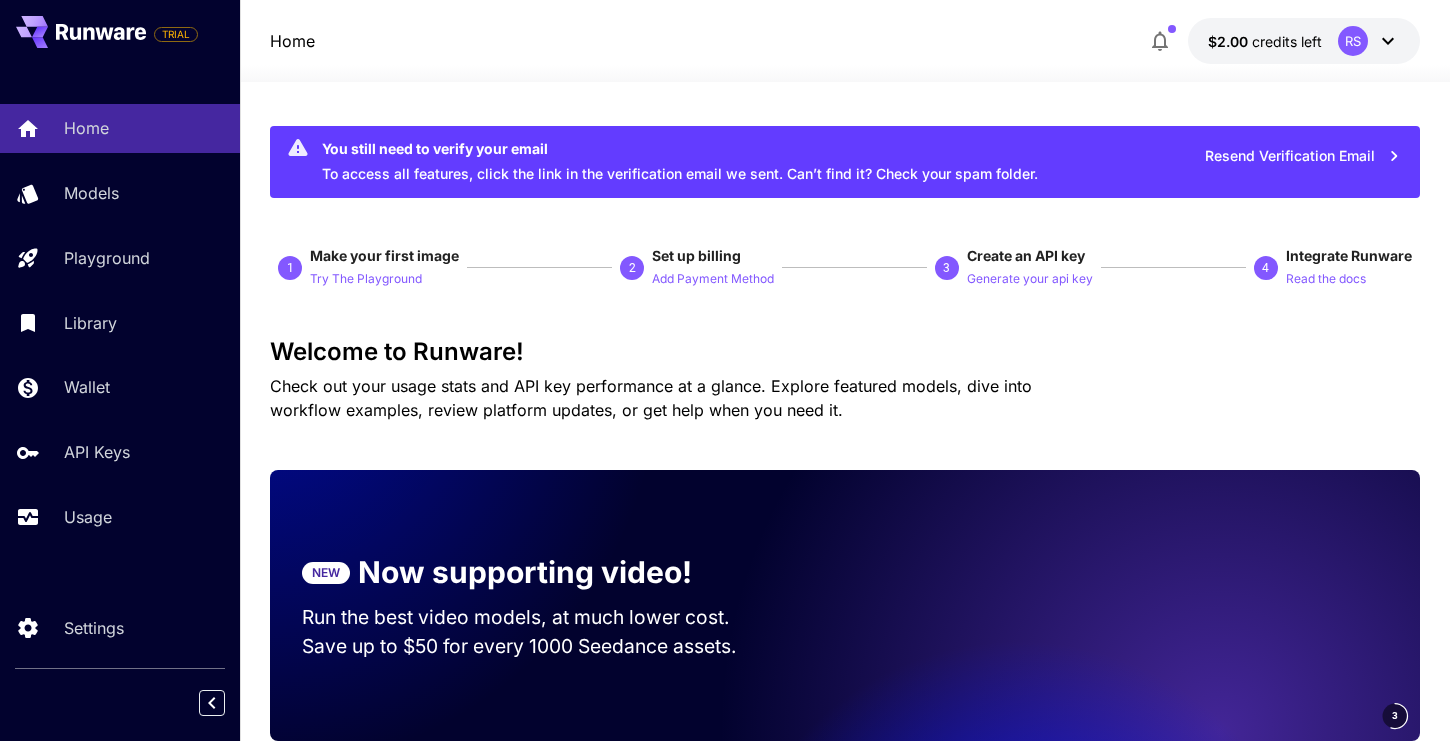 click on "API Keys" at bounding box center (97, 452) 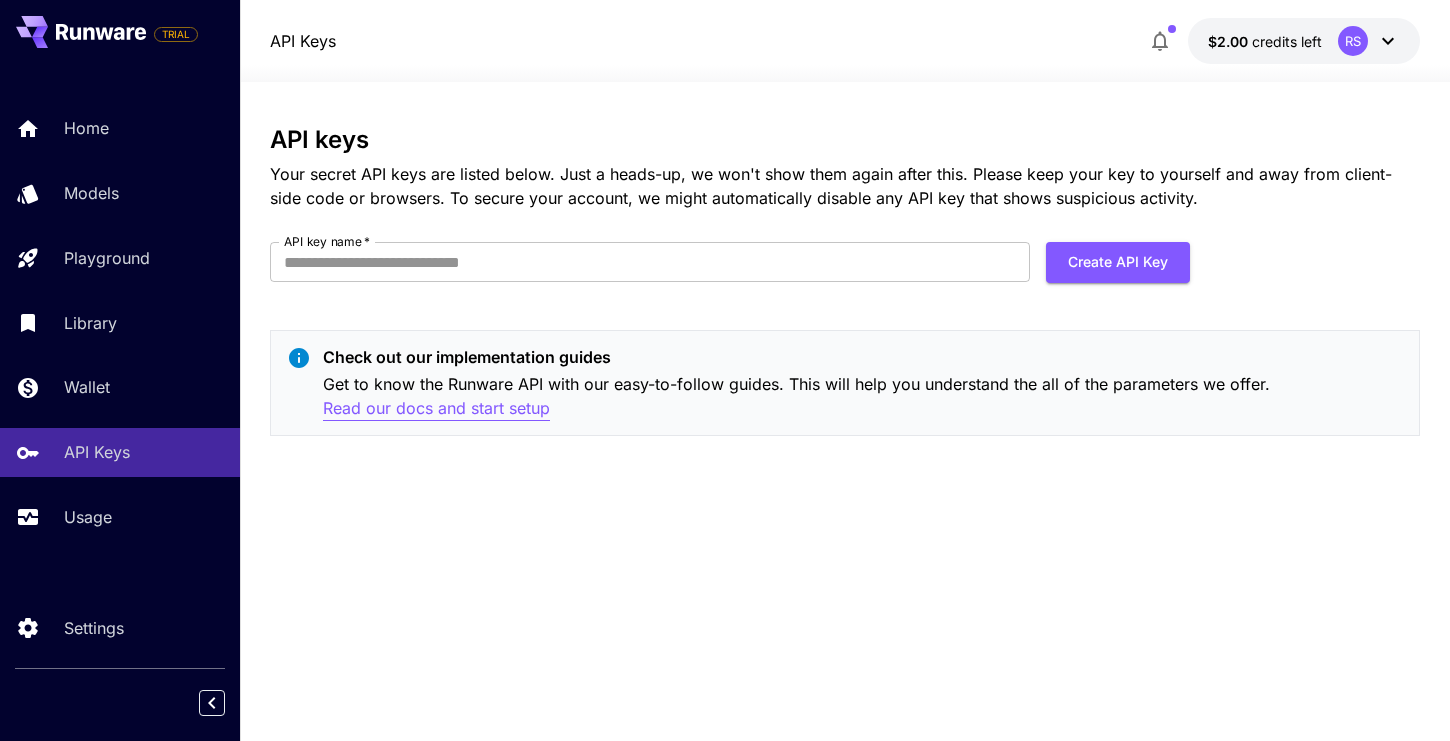 click on "API Keys" at bounding box center [97, 452] 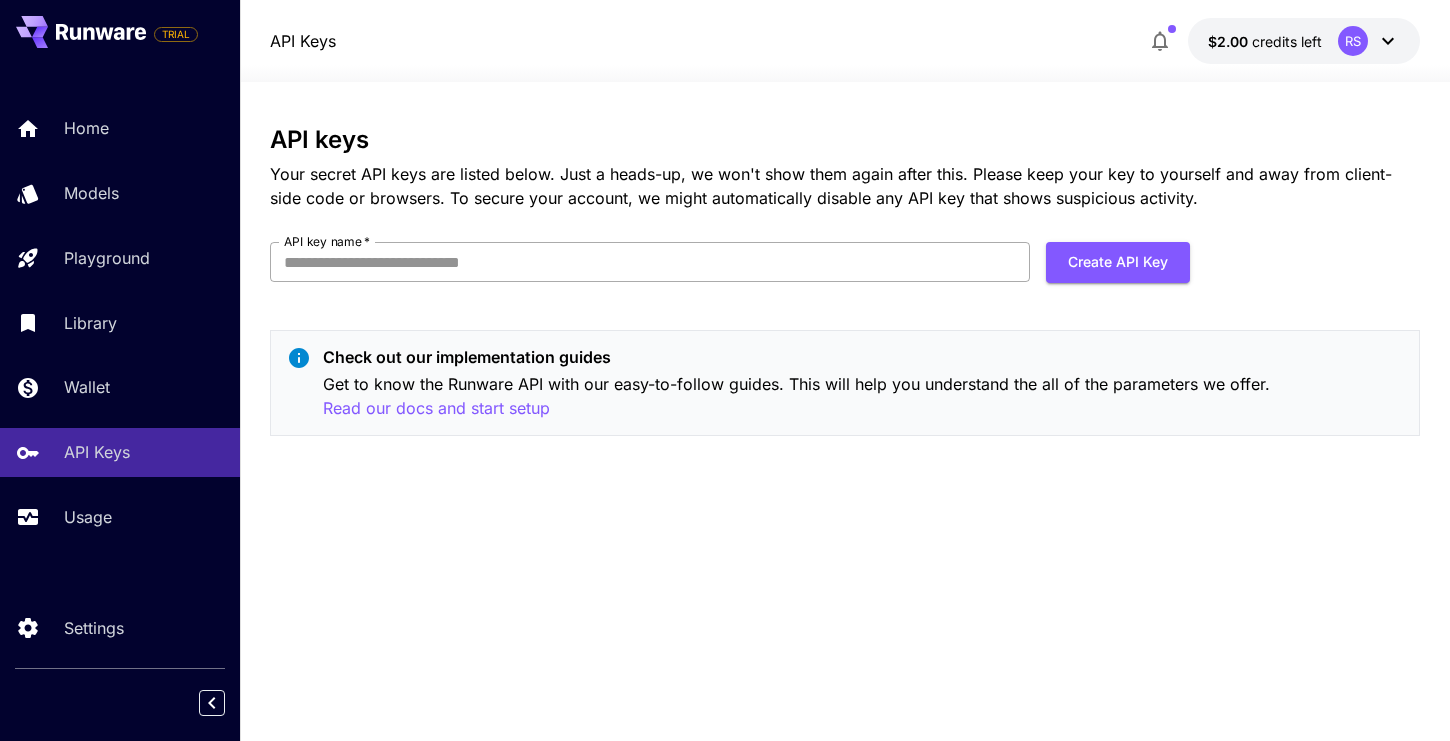 click on "API key name   *" at bounding box center [650, 262] 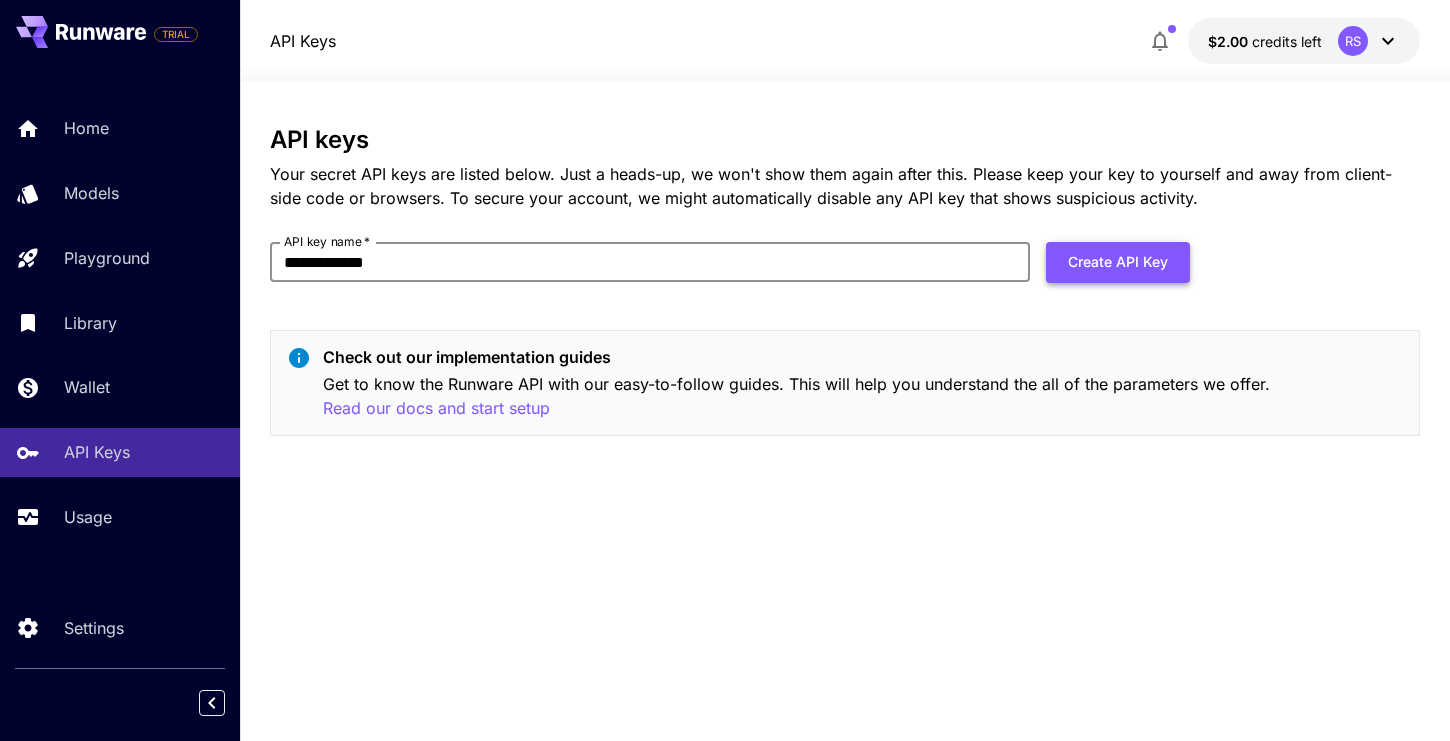 type on "**********" 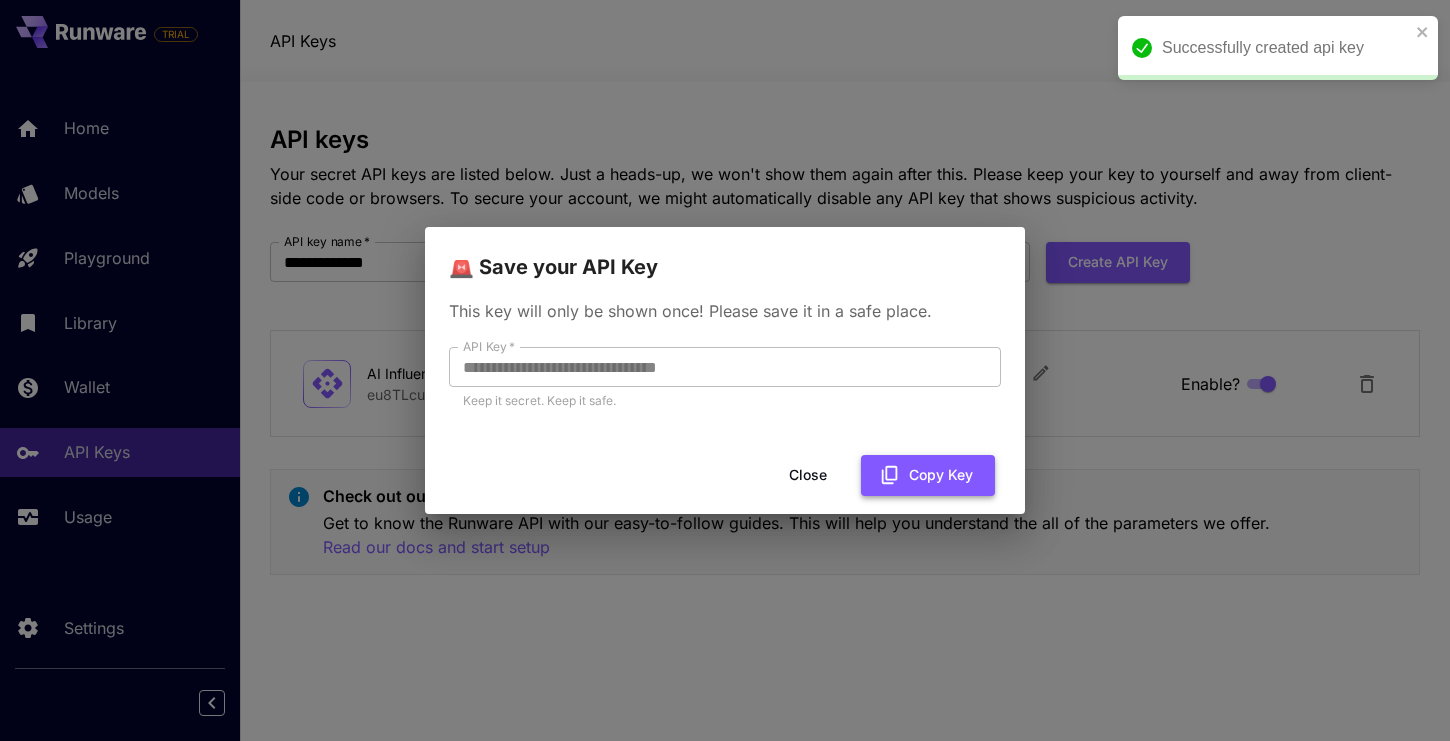 click 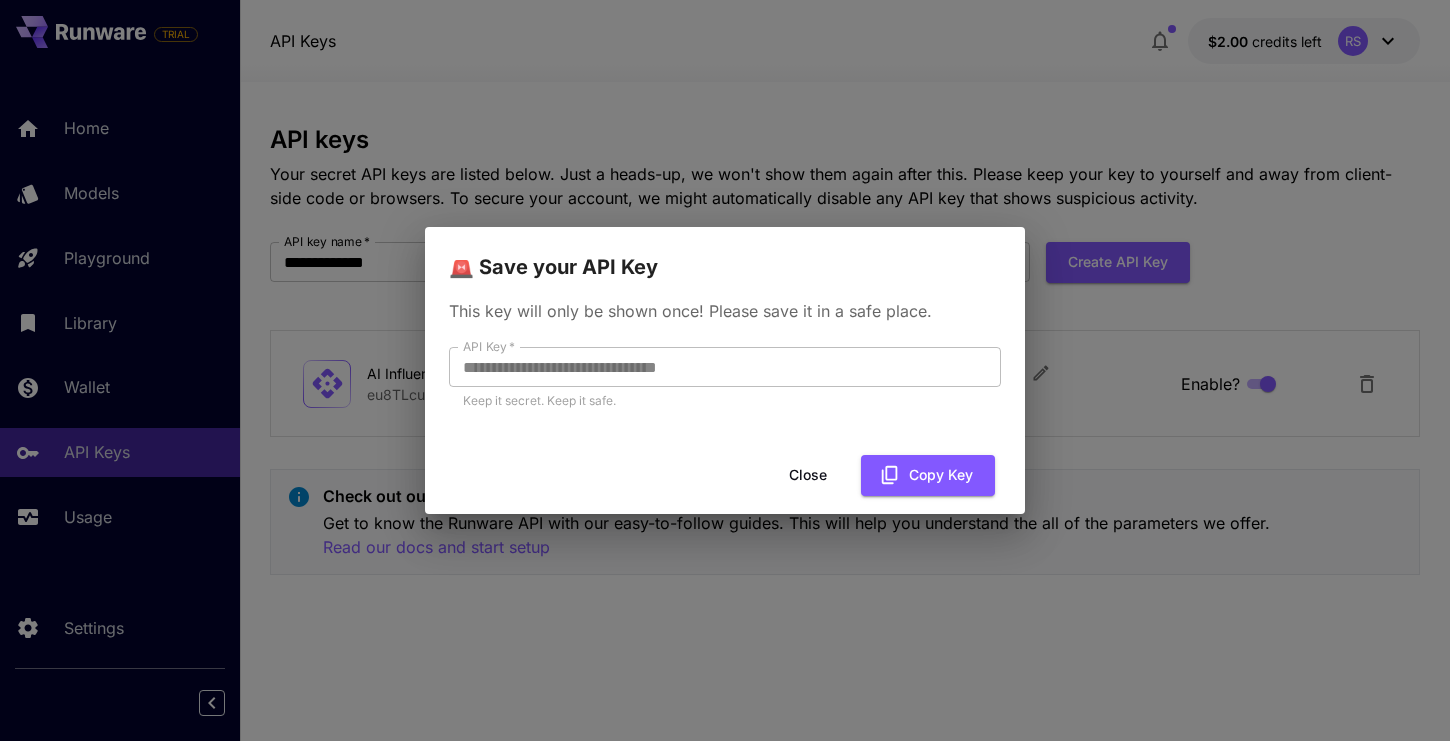 click on "**********" at bounding box center (725, 370) 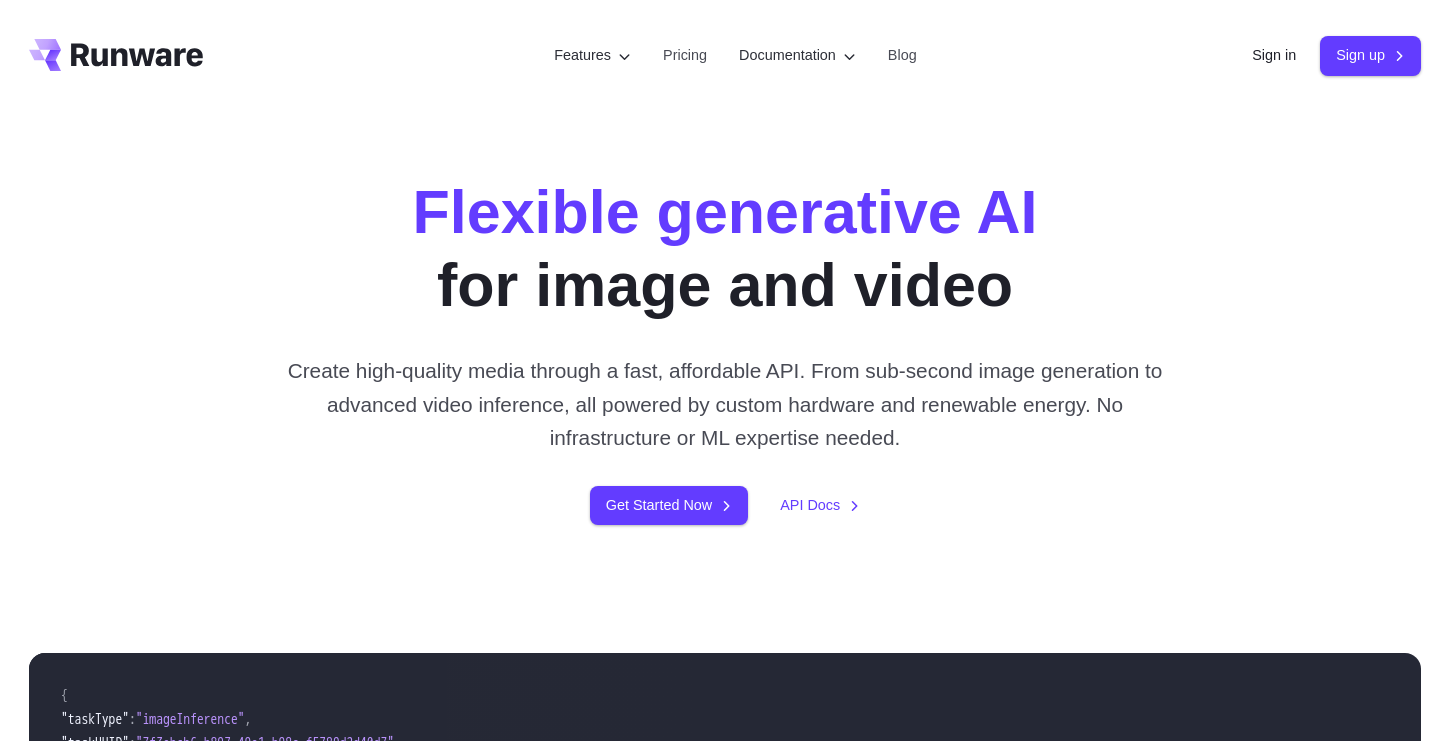 scroll, scrollTop: 0, scrollLeft: 0, axis: both 